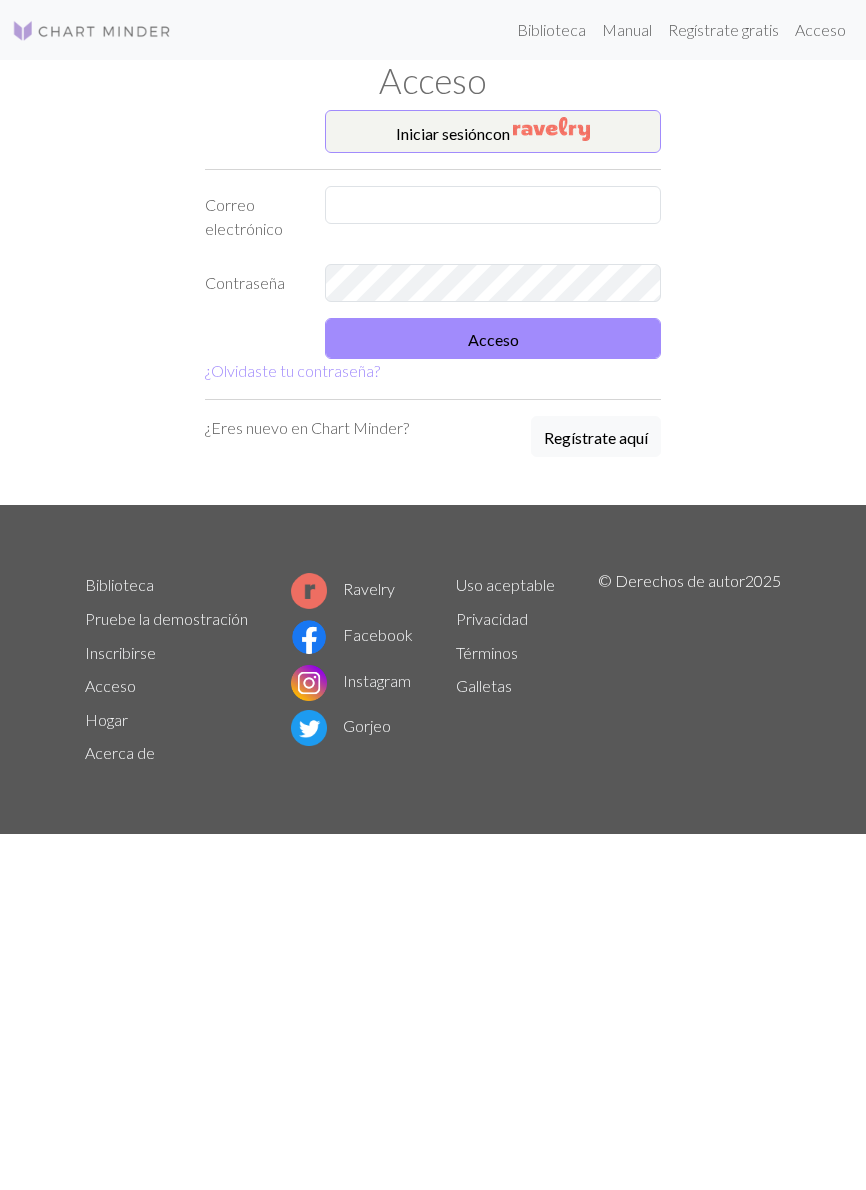 scroll, scrollTop: 0, scrollLeft: 0, axis: both 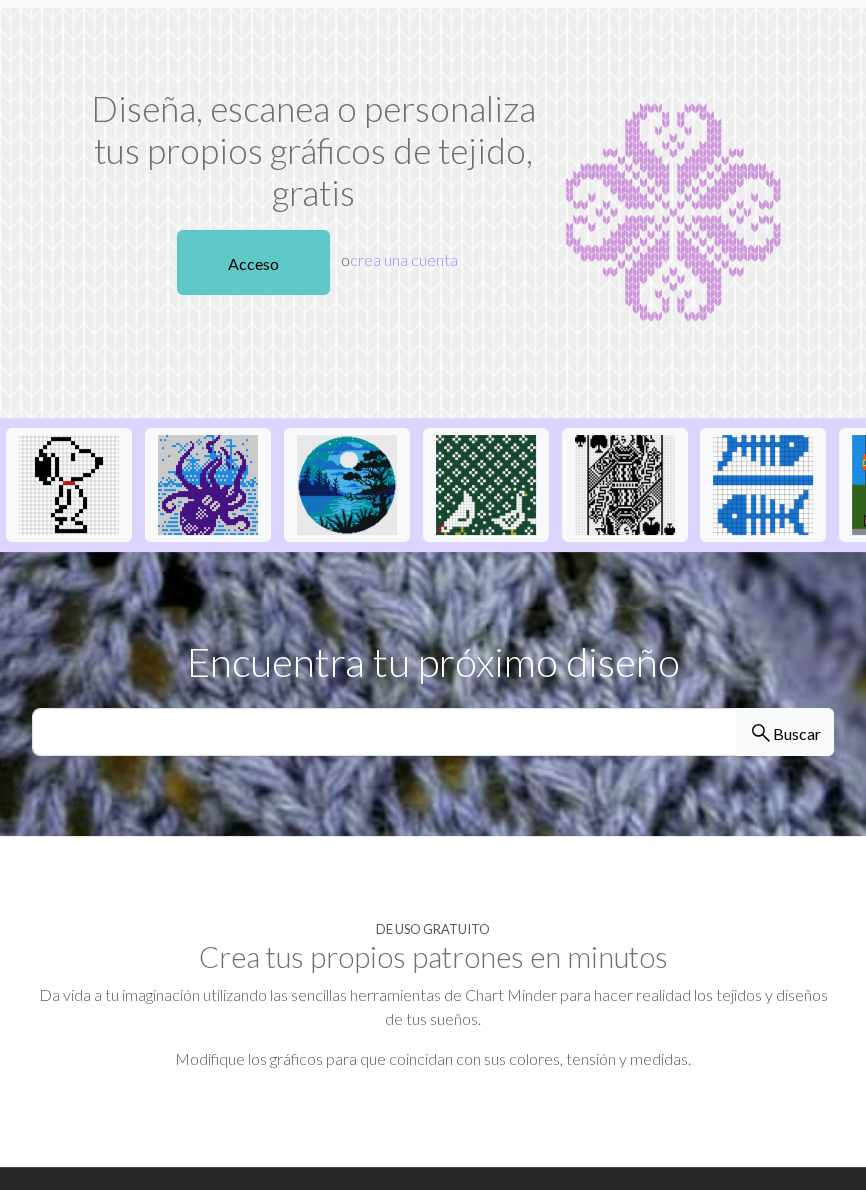 click on "Acceso" at bounding box center [253, 262] 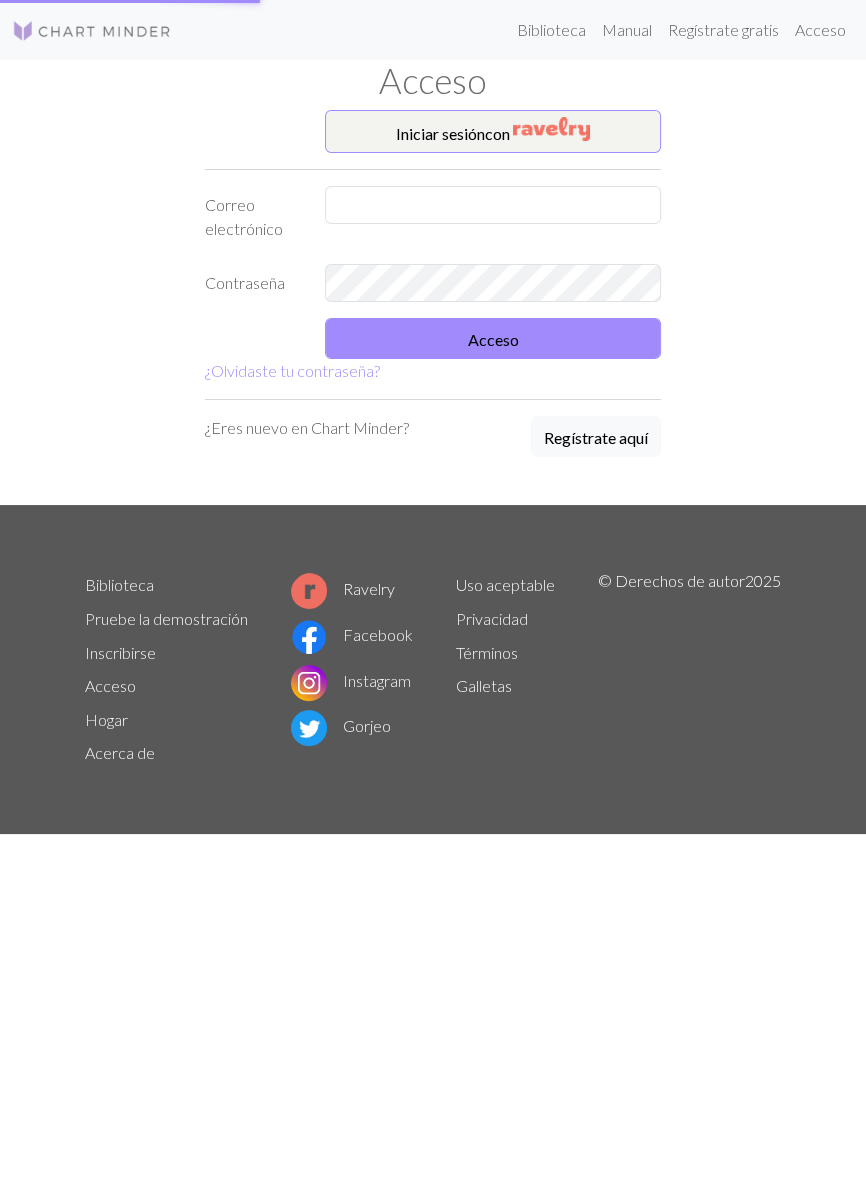 scroll, scrollTop: 0, scrollLeft: 0, axis: both 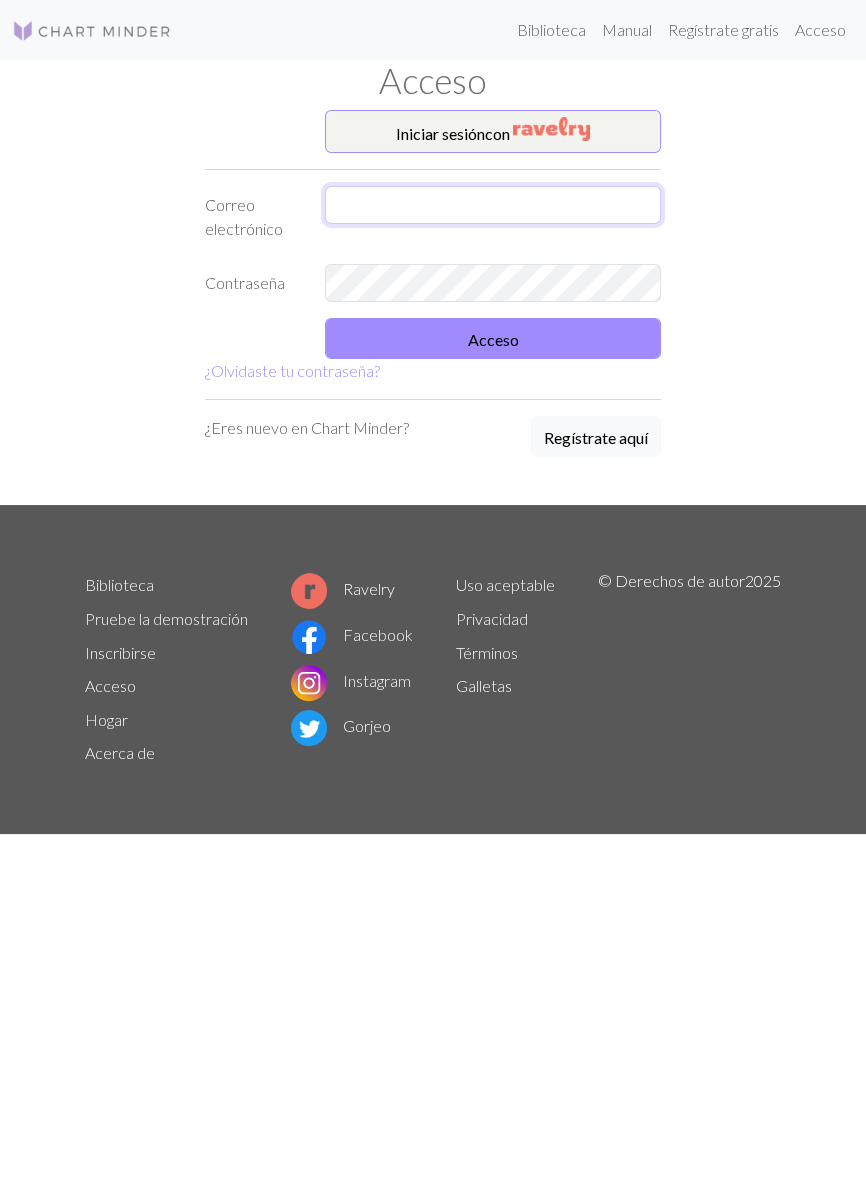 click at bounding box center [493, 205] 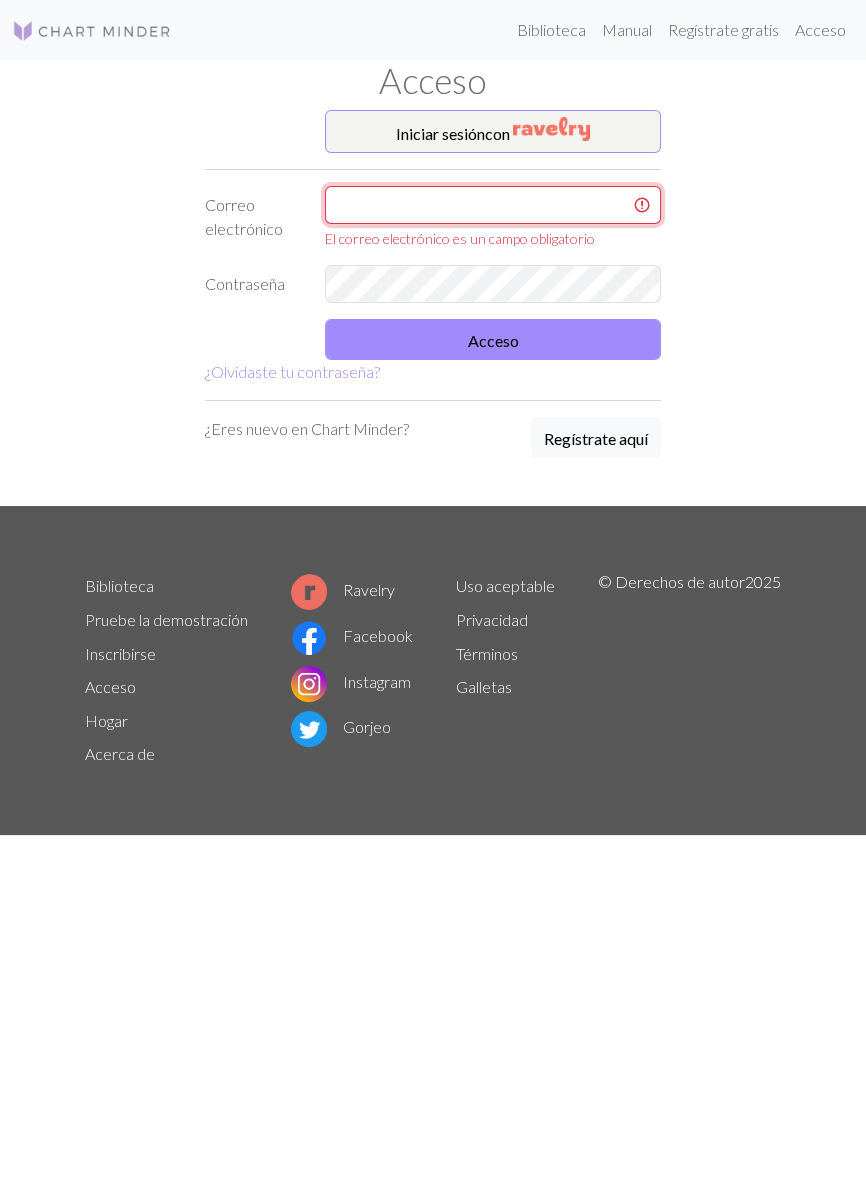type on "[USERNAME]@[example.com]" 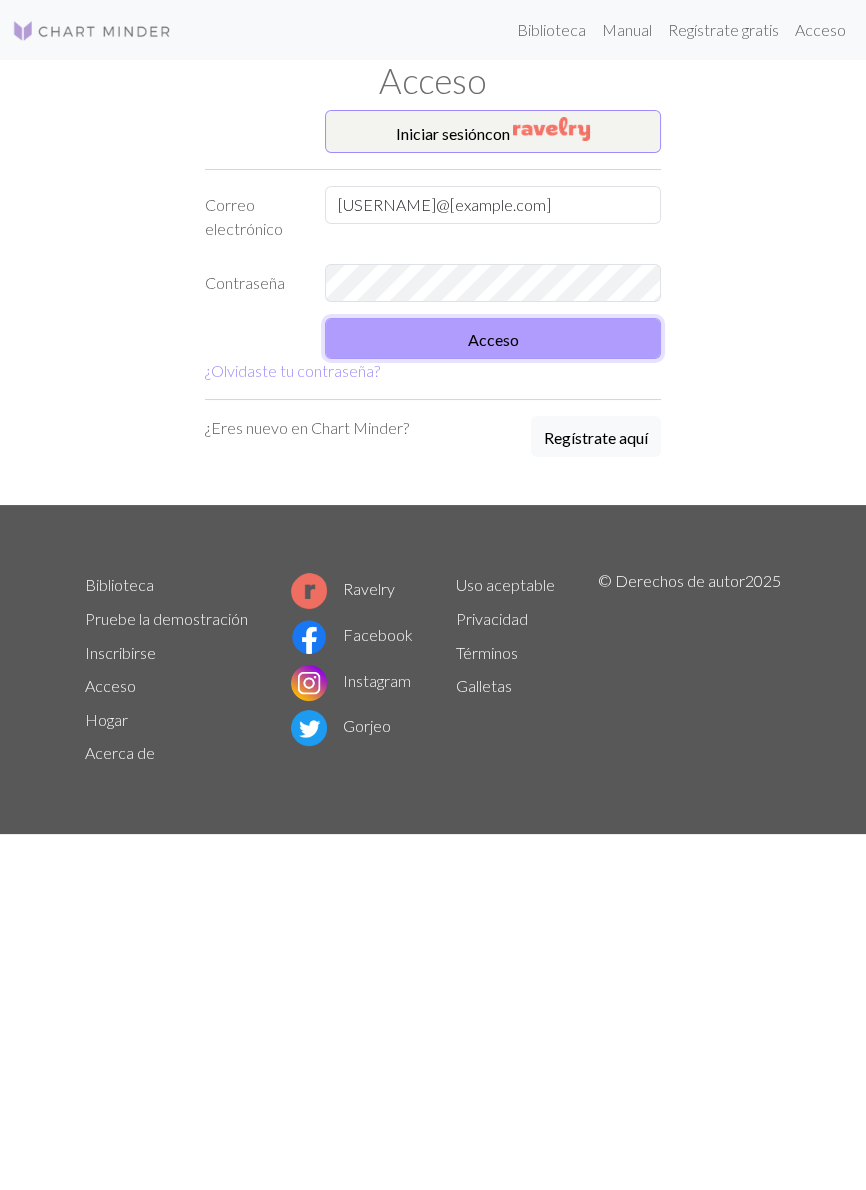 click on "Acceso" at bounding box center [493, 338] 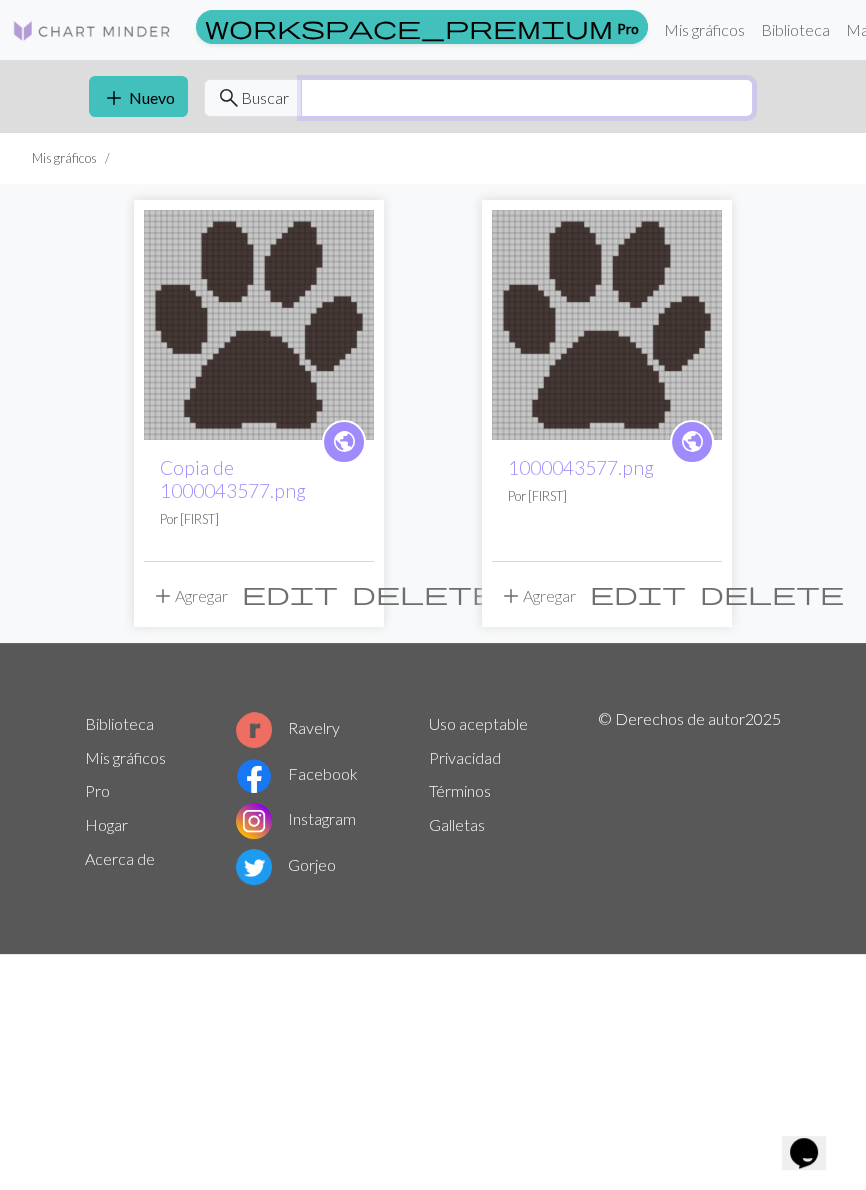 click at bounding box center [527, 98] 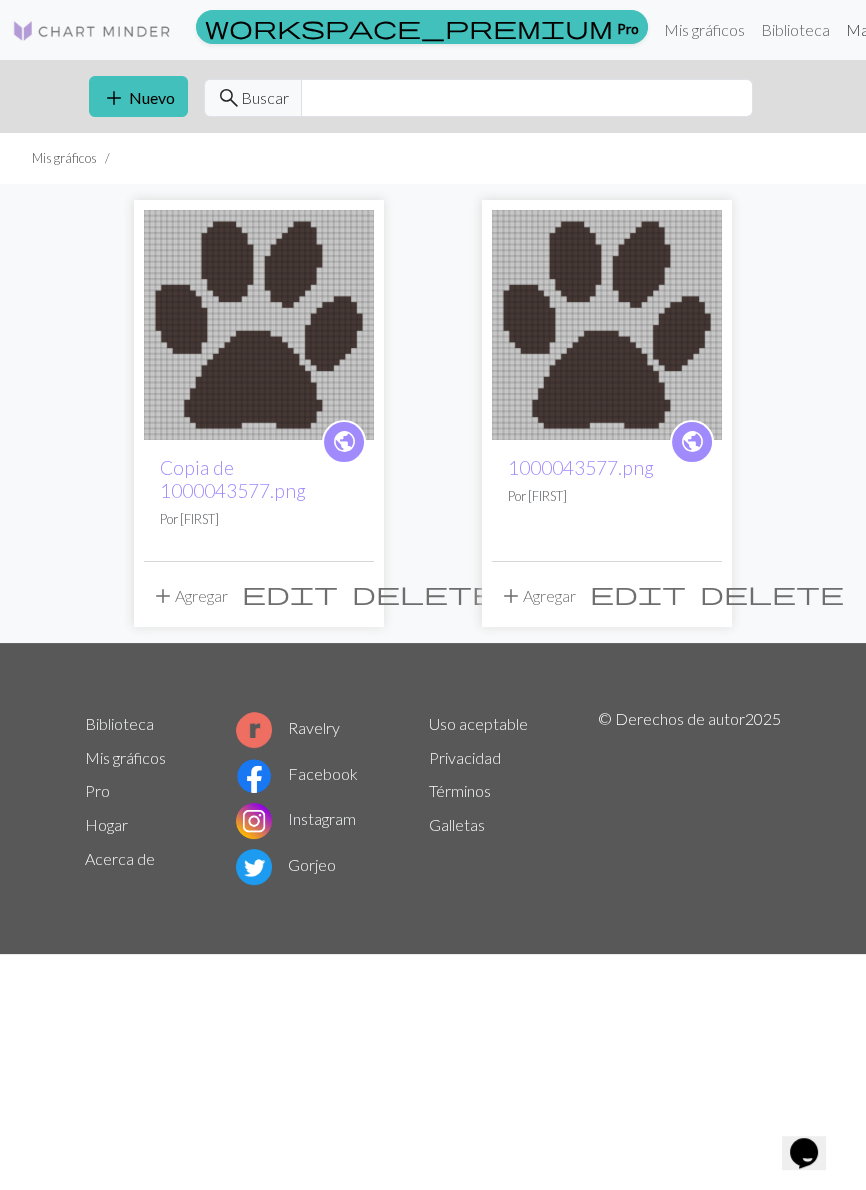 click on "Manual" at bounding box center (871, 29) 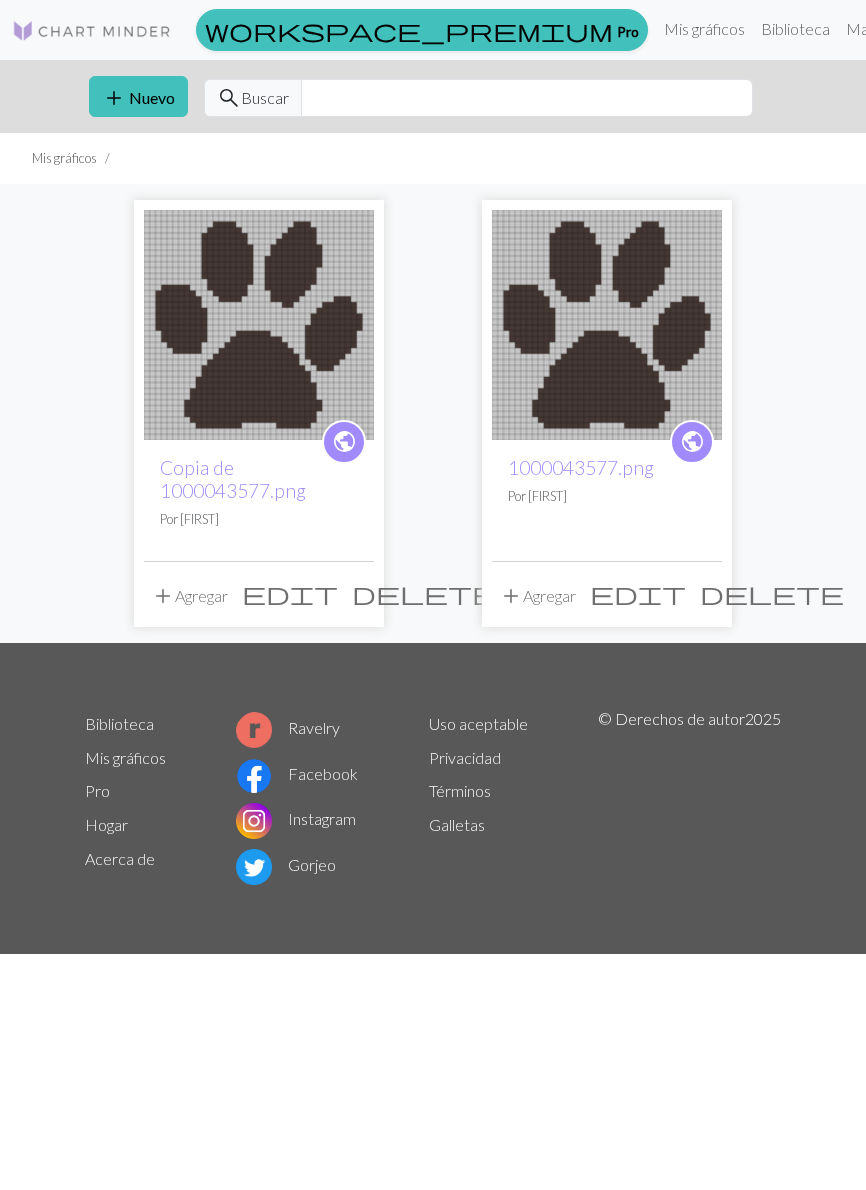 scroll, scrollTop: 0, scrollLeft: 0, axis: both 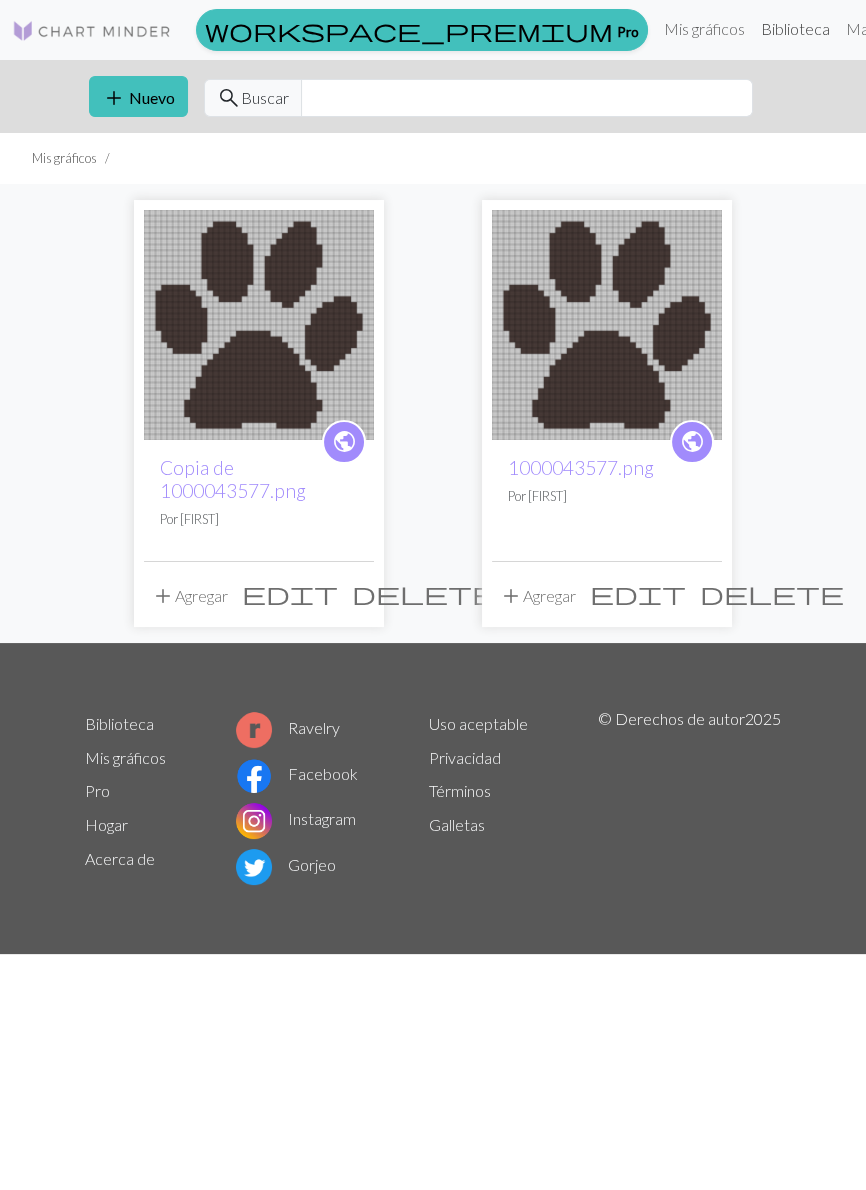 click on "Biblioteca" at bounding box center [795, 28] 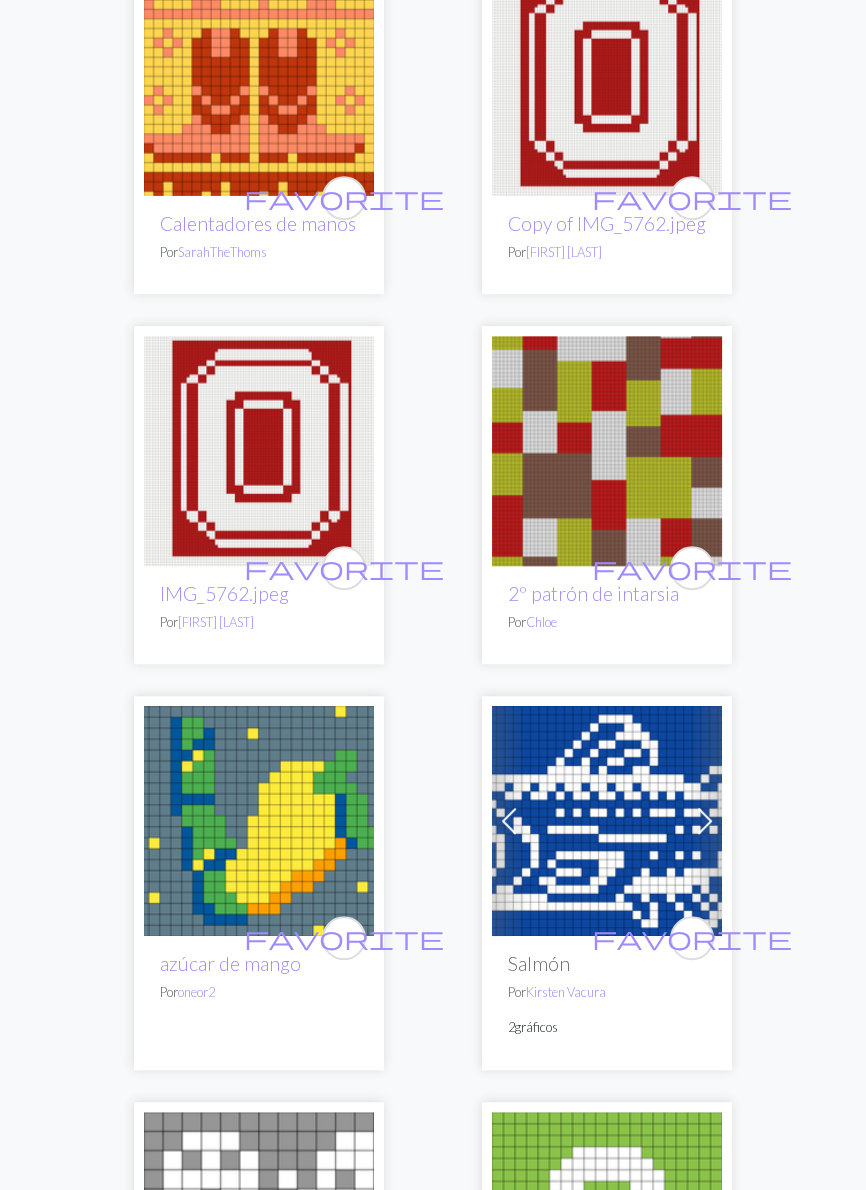 scroll, scrollTop: 0, scrollLeft: 0, axis: both 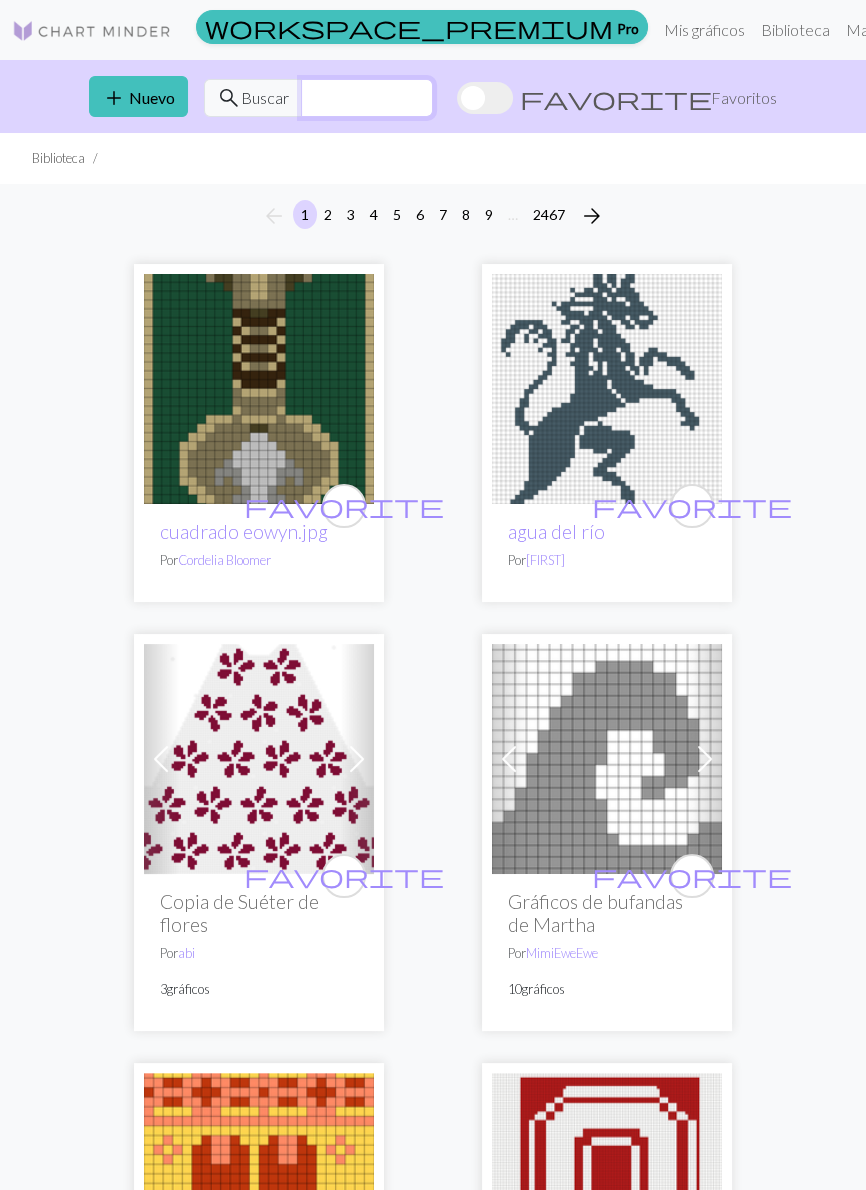 click at bounding box center (367, 98) 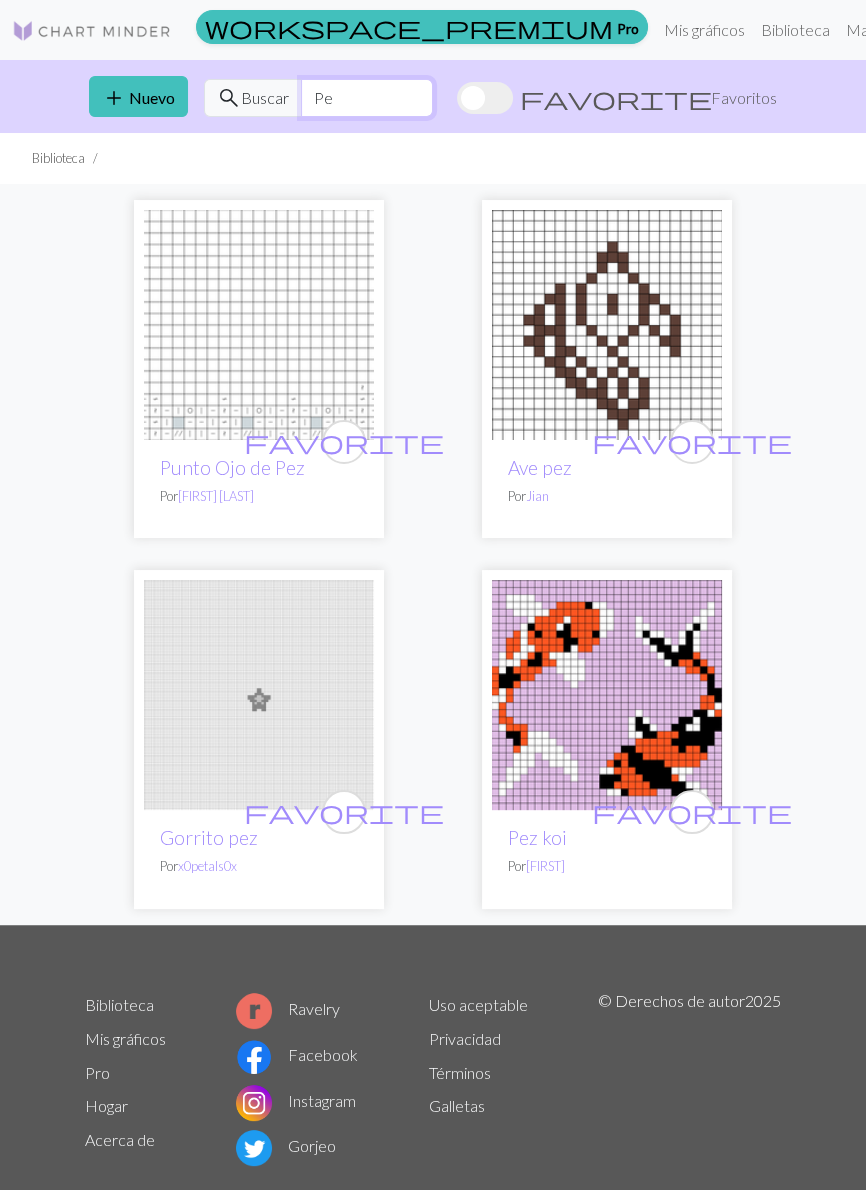 type on "P" 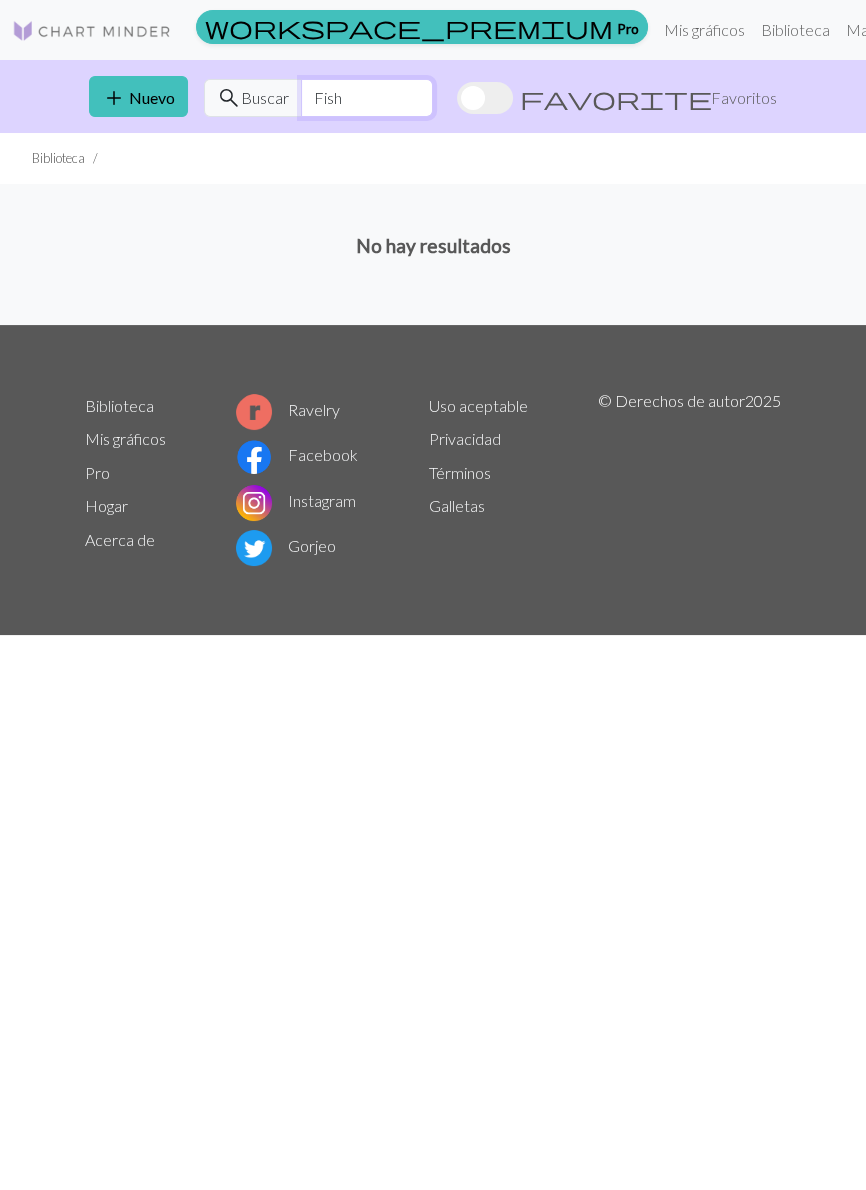 type on "Fish" 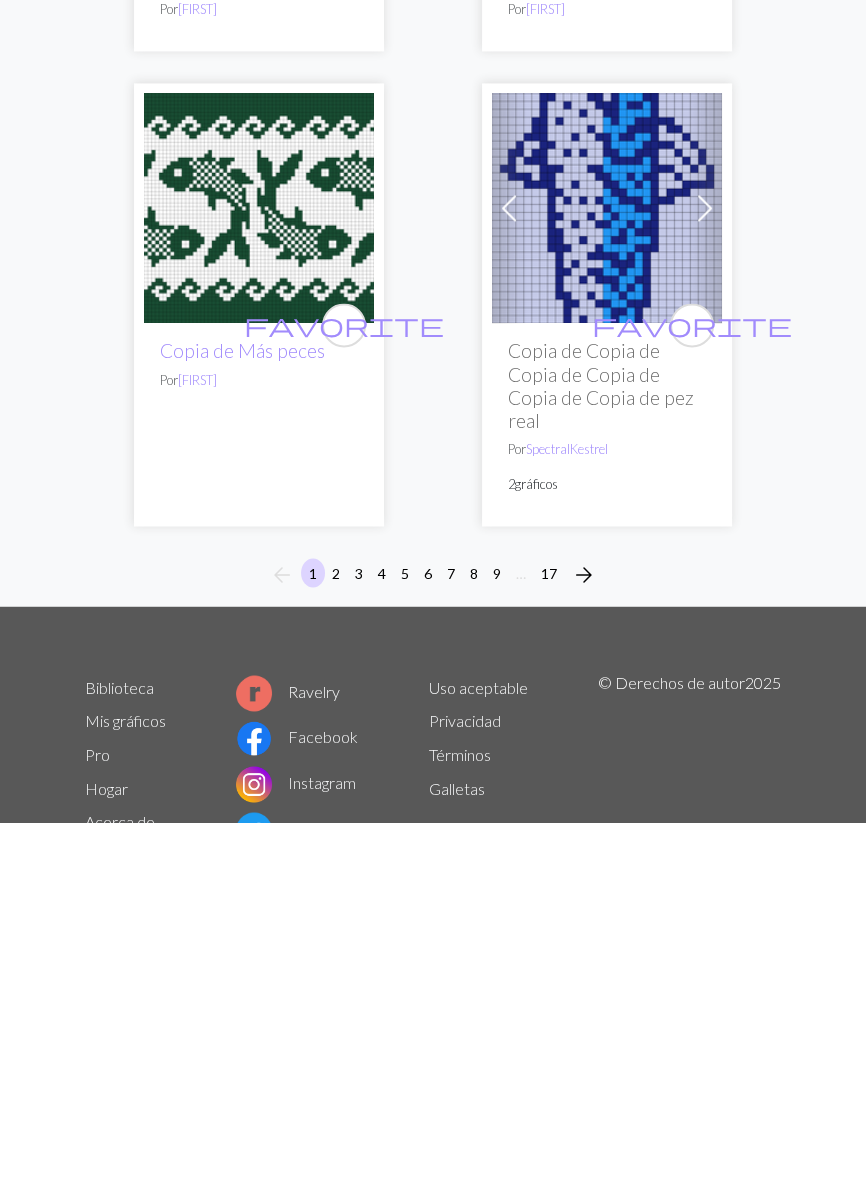 scroll, scrollTop: 10098, scrollLeft: 0, axis: vertical 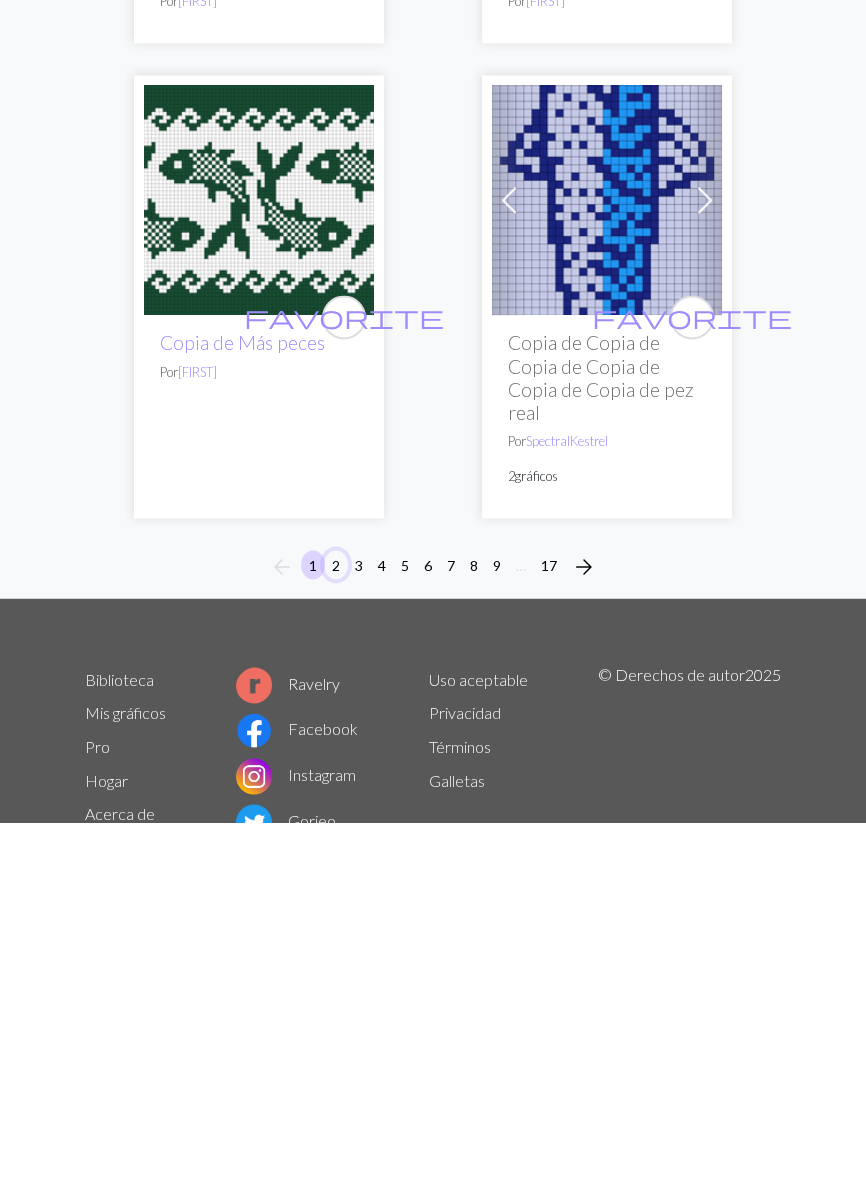 click on "2" at bounding box center (336, 932) 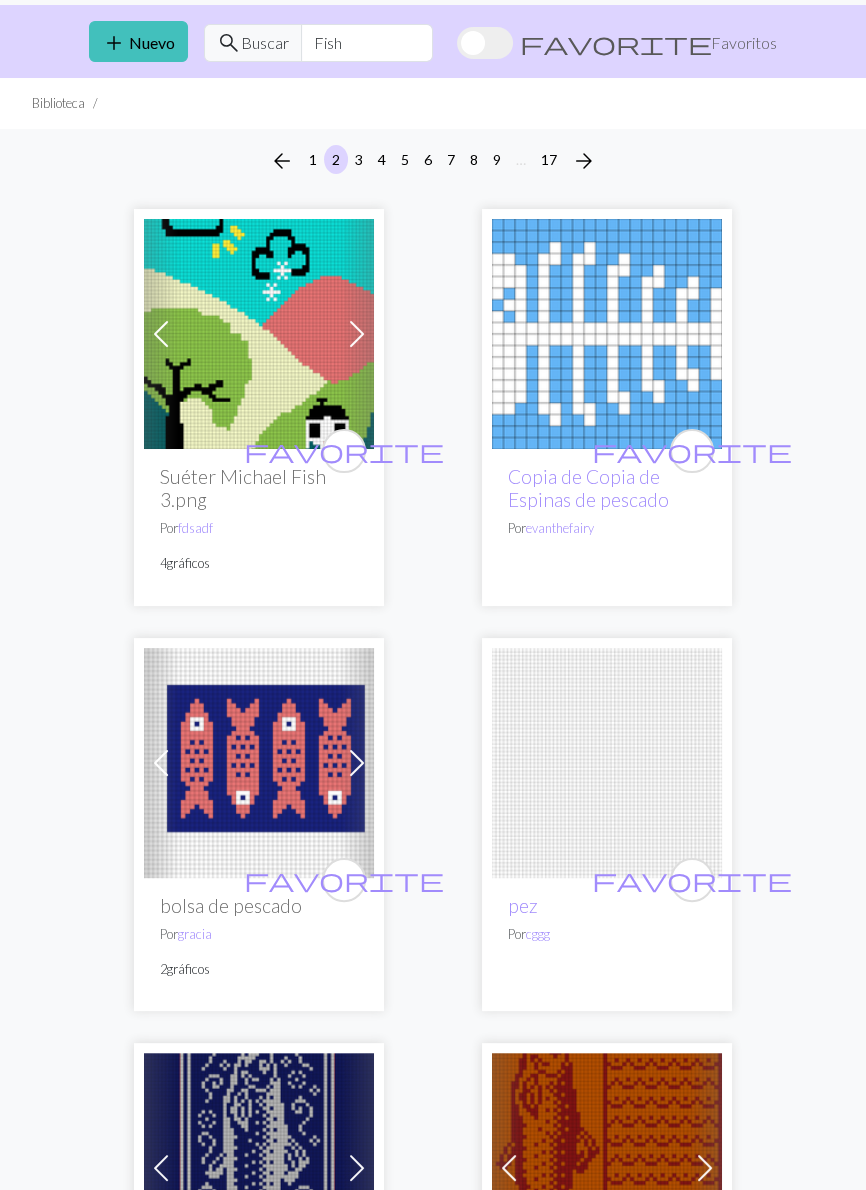 scroll, scrollTop: 55, scrollLeft: 0, axis: vertical 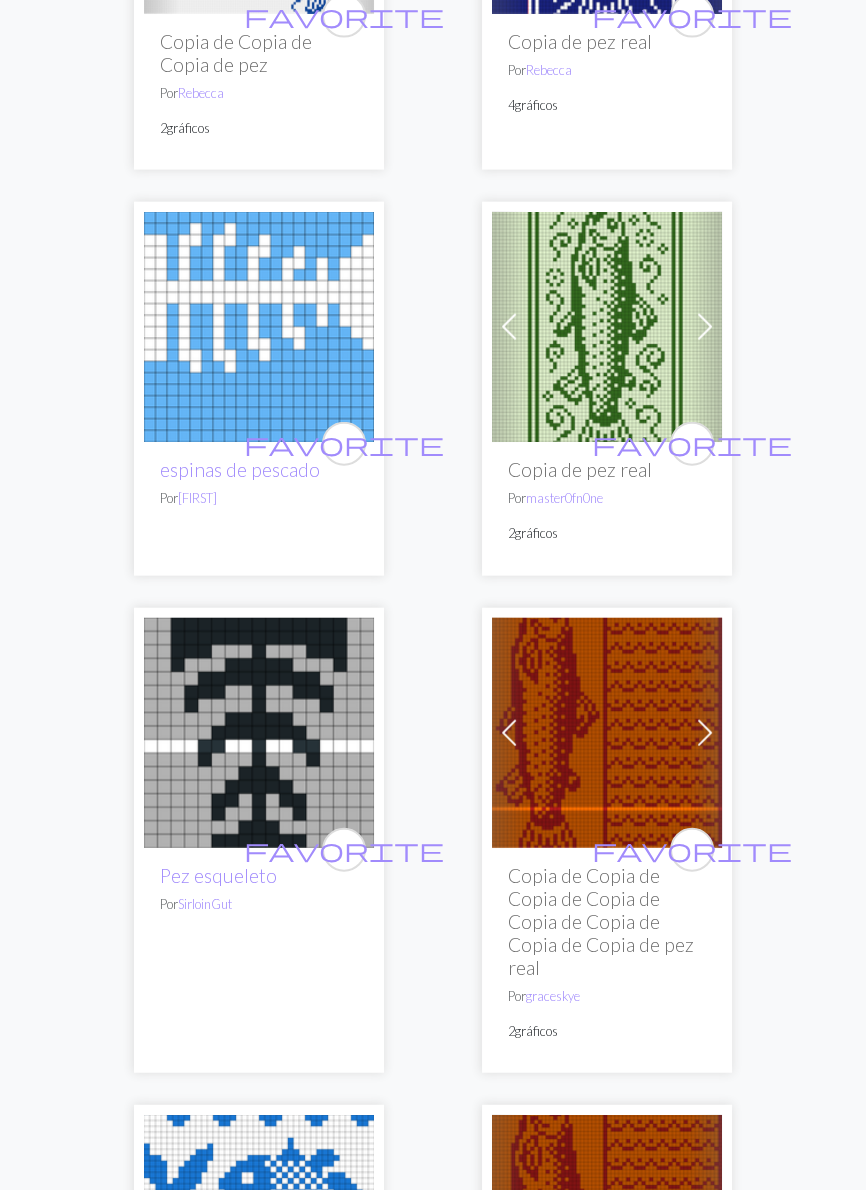 click on "arrow_back 1 2 3 4 5 6 7 8 9 … 17 arrow_forward Previous Next favorite Michael Fish Sweater 3.png By [FIRST] 4 graphics favorite Copy of Fish bones by evanthefairy | Chart Minder Next favorite fish bag By [FIRST] 2 graphics favorite fish By [FIRST] Previous Next favorite Copy of Real fish copy By [FIRST] 4 graphics Previous Next favorite Copy of Copy of Real fish copy By [FIRST] 2 graphics Previous Next favorite Copy of Copy of Copy of Real fish copy By [FIRST] 2 graphics favorite Copy of Copy of Copy of Copy of Copy of Copy of Copy of Copy of fish By [FIRST] Previous Next favorite Copy of Copy of Copy of Copy of Copy of Copy of Copy of Copy of Copy of Copy of Copy of Copy of fish By [FIRST] 2 graphics Previous Next favorite Copy of Copy of Copy of More fish By [FIRST] 2 graphics Previous Next favorite By [FIRST] 2" at bounding box center [433, 1332] 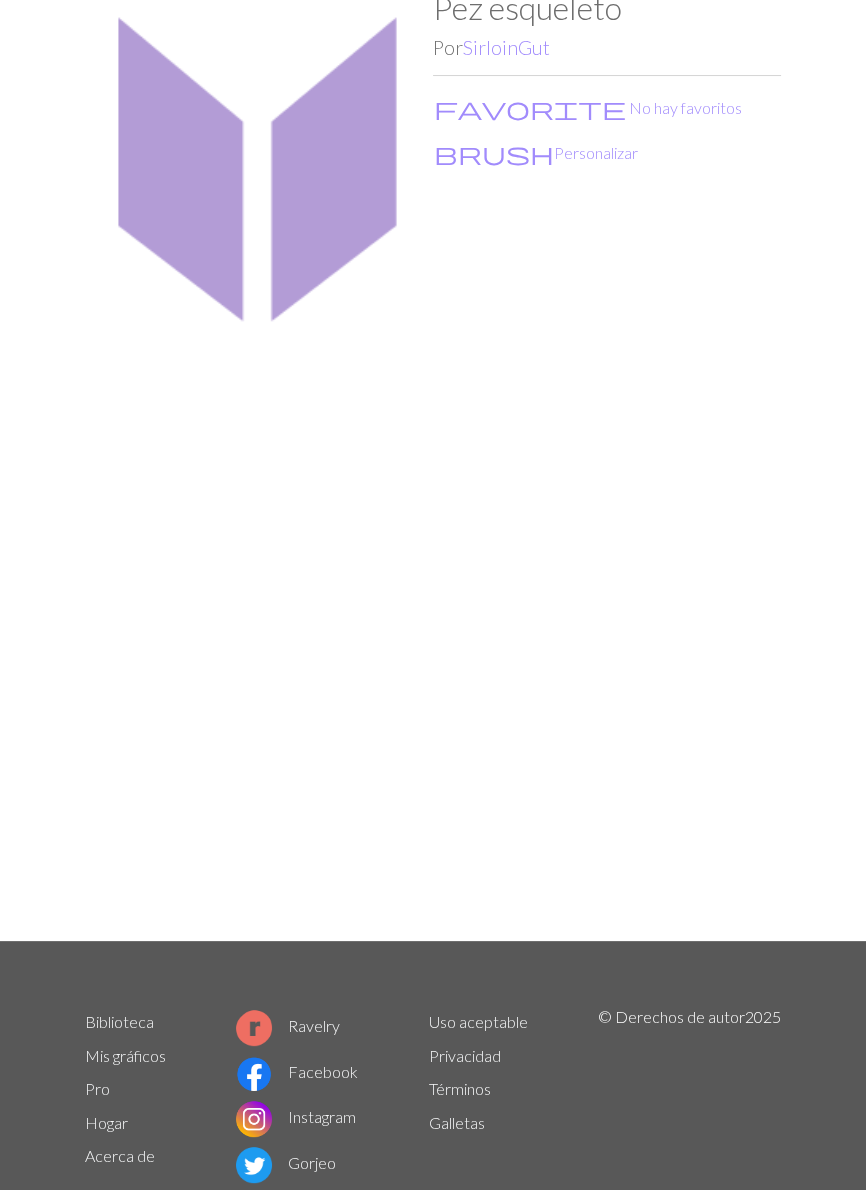 scroll, scrollTop: 0, scrollLeft: 0, axis: both 